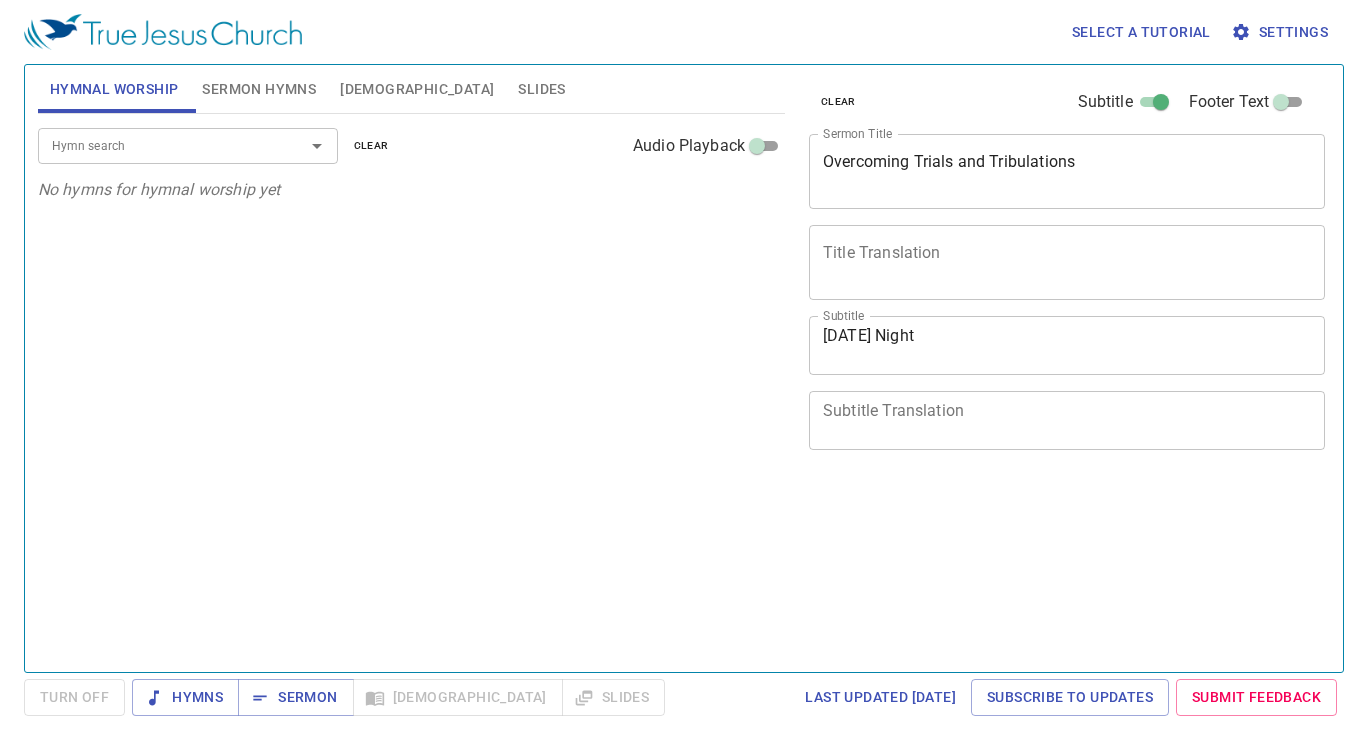scroll, scrollTop: 0, scrollLeft: 0, axis: both 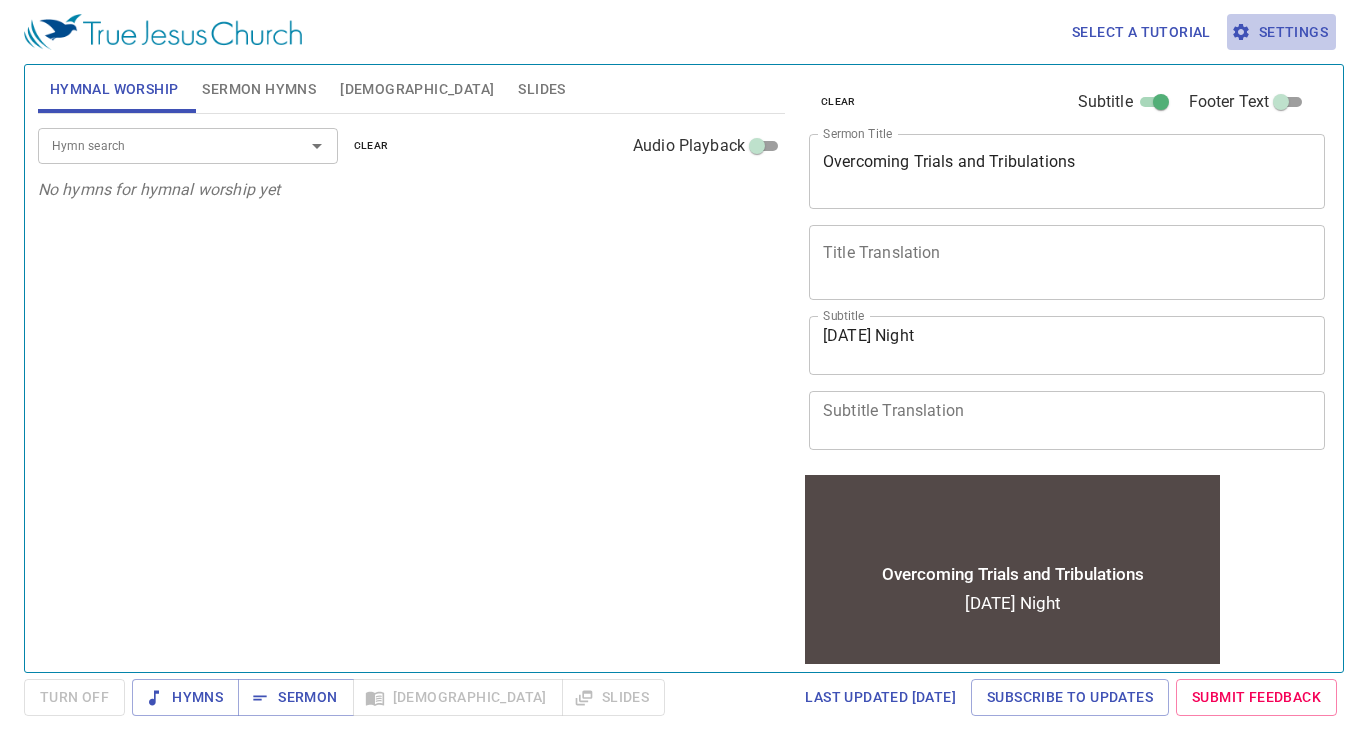 click on "Settings" at bounding box center [1281, 32] 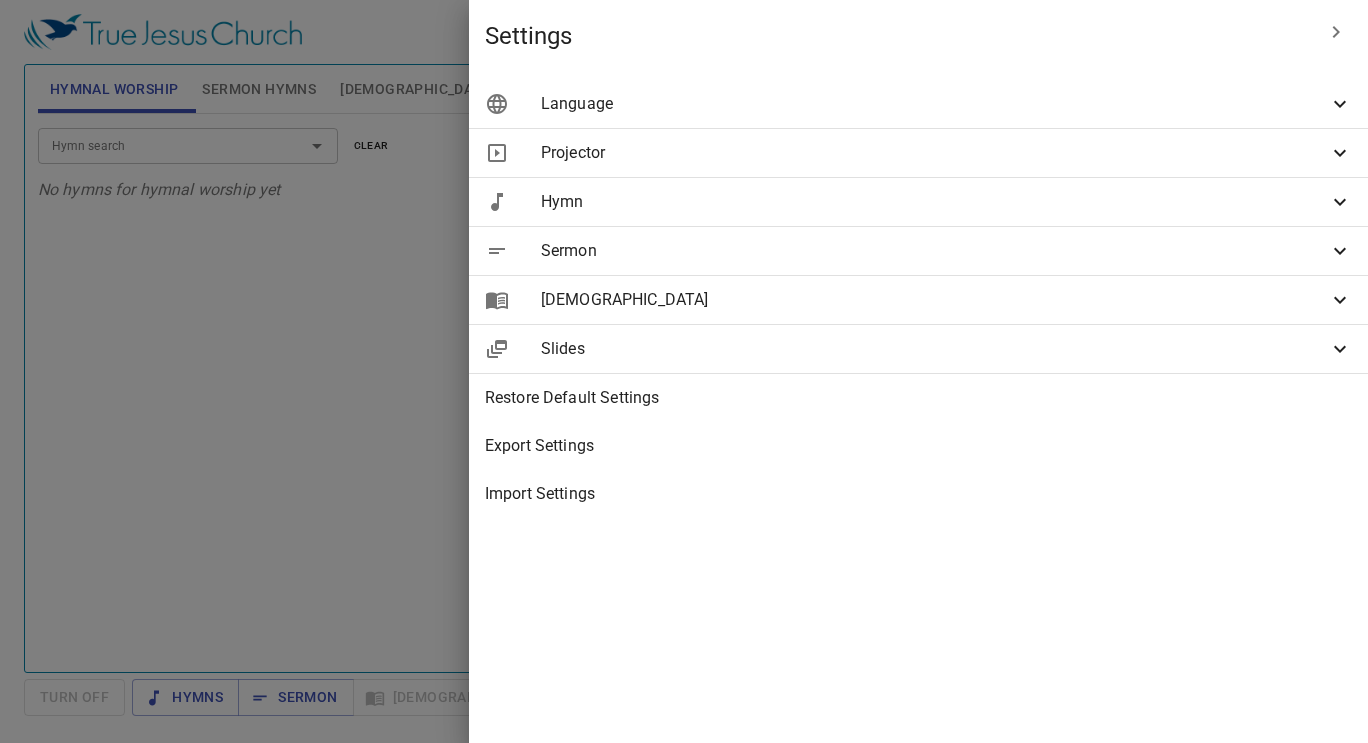 click 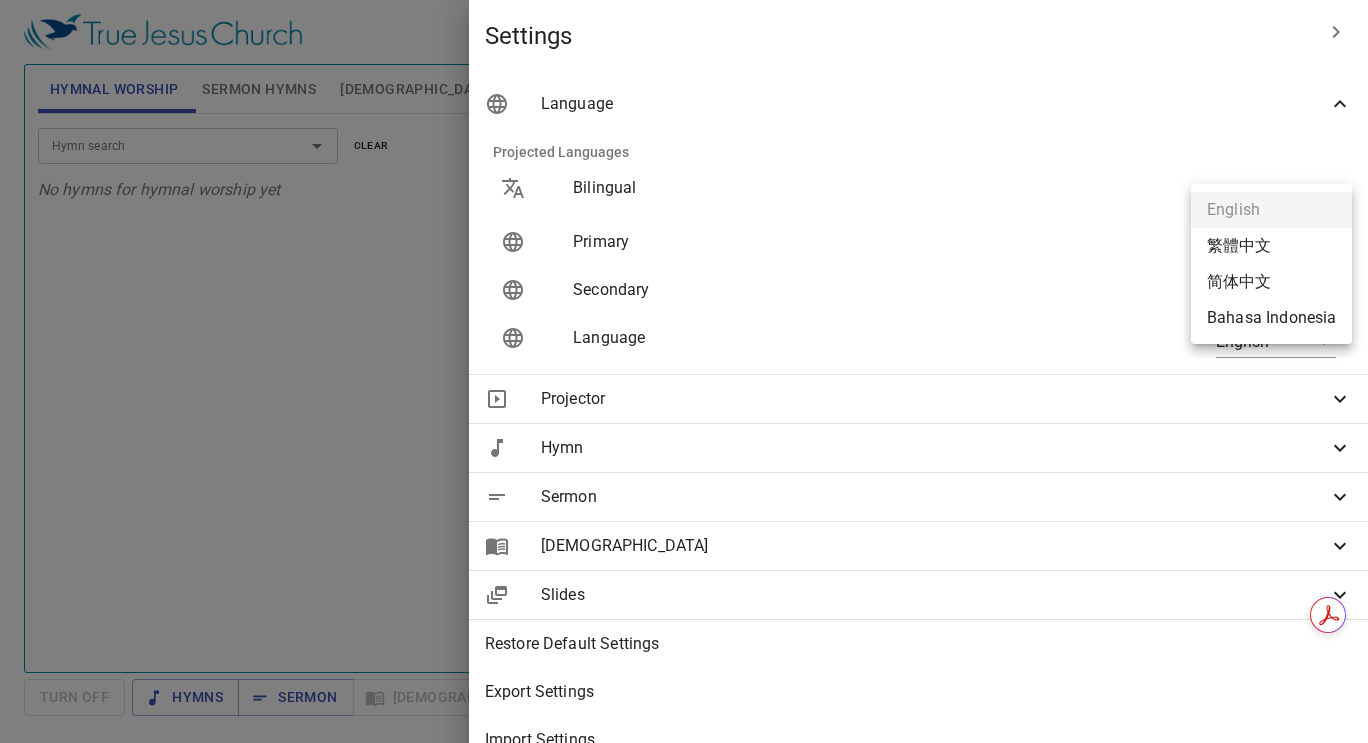click on "Select a tutorial Settings Hymnal Worship Sermon Hymns Bible Slides Hymn search Hymn search   clear Audio Playback No hymns for hymnal worship yet Hymn search Hymn search   clear Audio Playback No hymns for sermon yet Genesis 1 Bible Reference (Ctrl + /) Bible Reference (Ctrl + /)   Verse History   Previous  (←, ↑)     Next  (→, ↓) Show 1 verse Show 2 verses Show 3 verses Show 4 verses Show 5 verses 1 In the beginning God created the heavens and the earth.   ﻿起初 ，　神 創造 天 地 。 2 The earth was without form, and void; and darkness was on the face of the deep. And the Spirit of God was hovering over the face of the waters.   地 是 空虛 混沌 ，淵 面 黑暗 ；　神 的靈 運行 在水 面 上 。 3 Then God said, "Let there be light"; and there was light.   神 說 ：要有 光 ，就有了光 。 4 And God saw the light, that it was good; and God divided the light from the darkness.   神 看 光 是好的 ，就把光 暗 分開了 。 5   神 稱 光 暗" at bounding box center (684, 371) 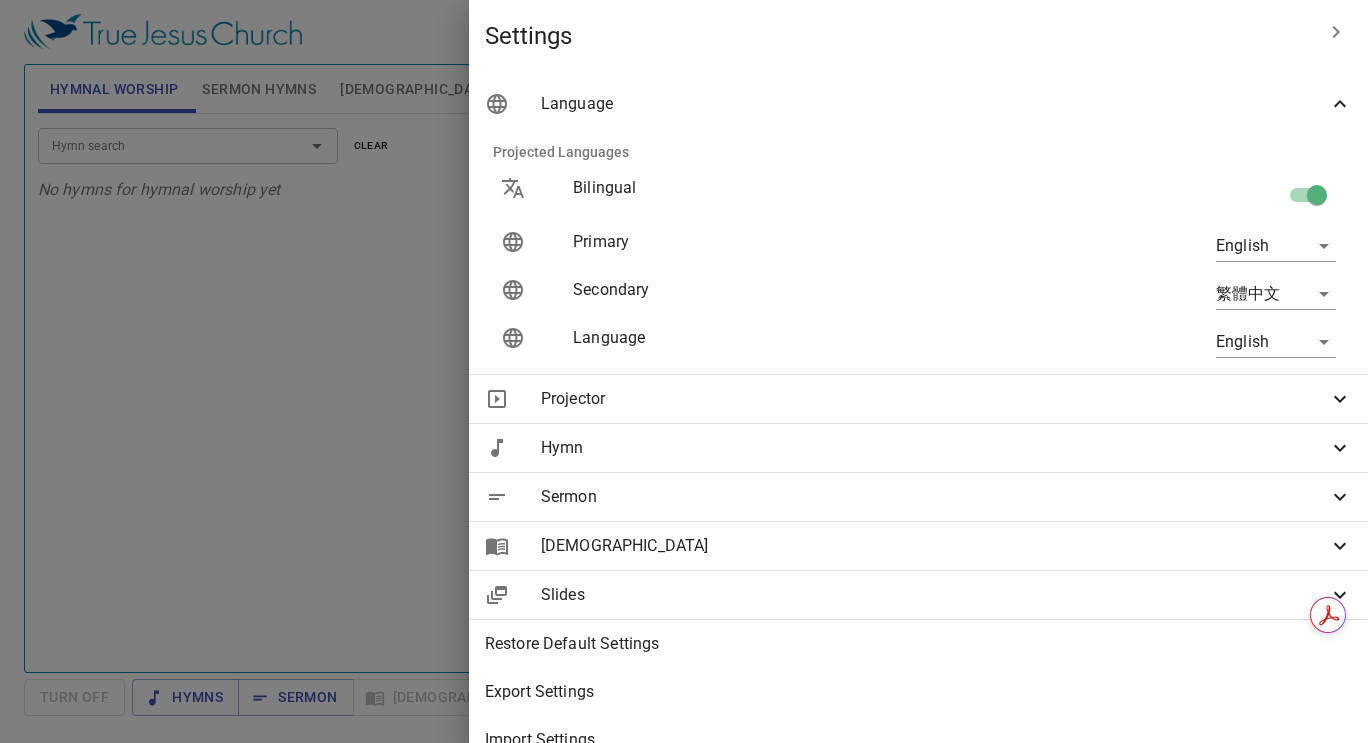 click 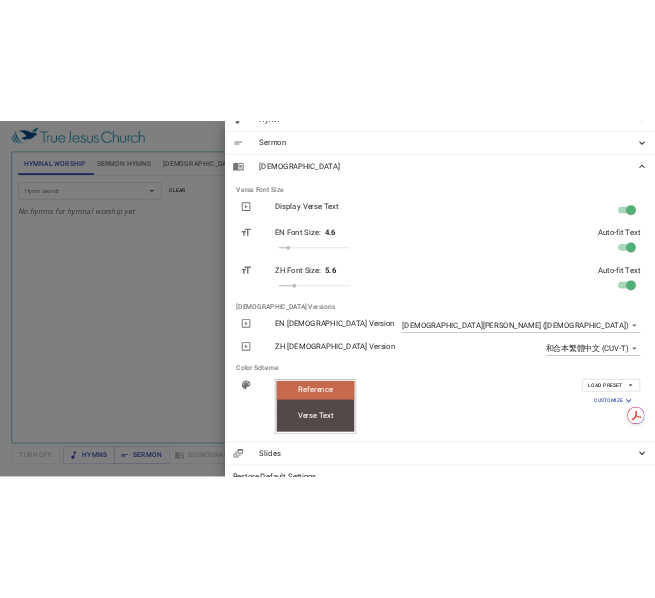 scroll, scrollTop: 453, scrollLeft: 0, axis: vertical 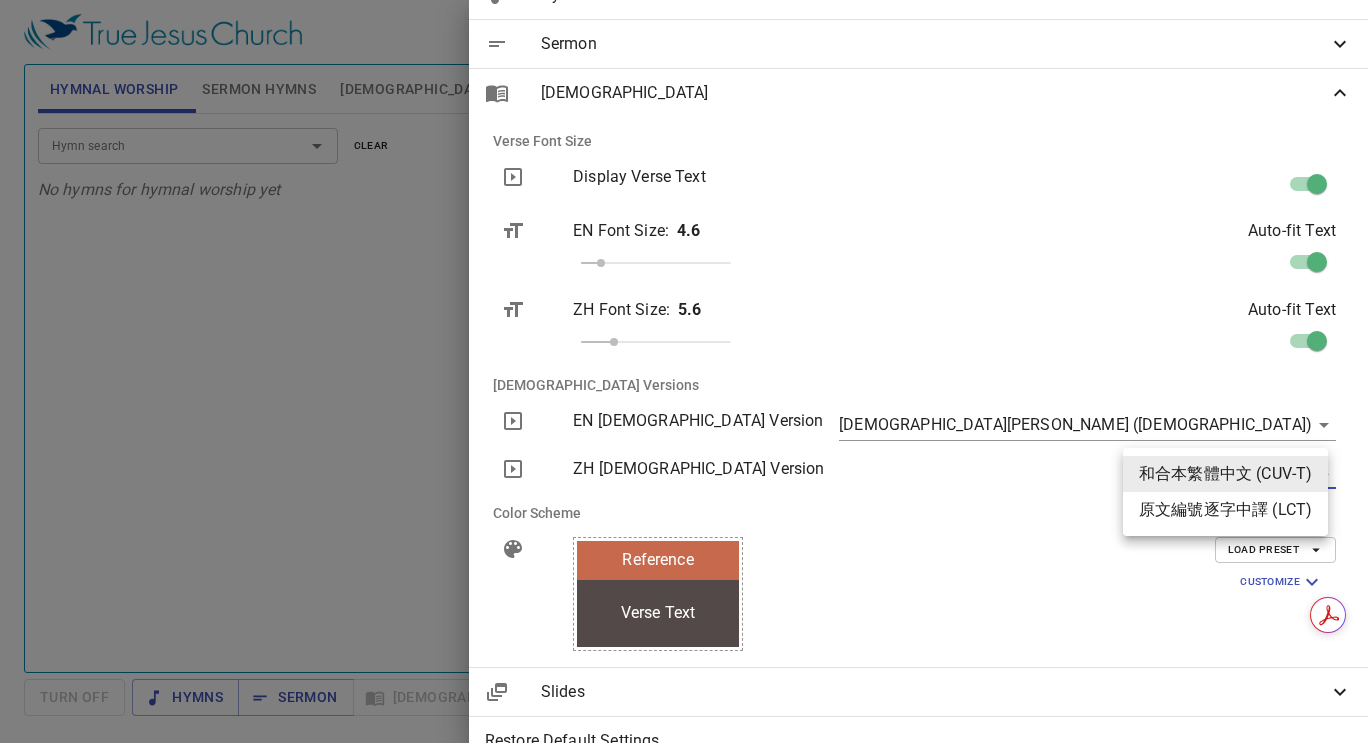 click on "Select a tutorial Settings Hymnal Worship Sermon Hymns Bible Slides Hymn search Hymn search   clear Audio Playback No hymns for hymnal worship yet Hymn search Hymn search   clear Audio Playback No hymns for sermon yet Genesis 1 Bible Reference (Ctrl + /) Bible Reference (Ctrl + /)   Verse History   Previous  (←, ↑)     Next  (→, ↓) Show 1 verse Show 2 verses Show 3 verses Show 4 verses Show 5 verses 1 In the beginning God created the heavens and the earth.   ﻿起初 ，　神 創造 天 地 。 2 The earth was without form, and void; and darkness was on the face of the deep. And the Spirit of God was hovering over the face of the waters.   地 是 空虛 混沌 ，淵 面 黑暗 ；　神 的靈 運行 在水 面 上 。 3 Then God said, "Let there be light"; and there was light.   神 說 ：要有 光 ，就有了光 。 4 And God saw the light, that it was good; and God divided the light from the darkness.   神 看 光 是好的 ，就把光 暗 分開了 。 5   神 稱 光 暗" at bounding box center (684, 371) 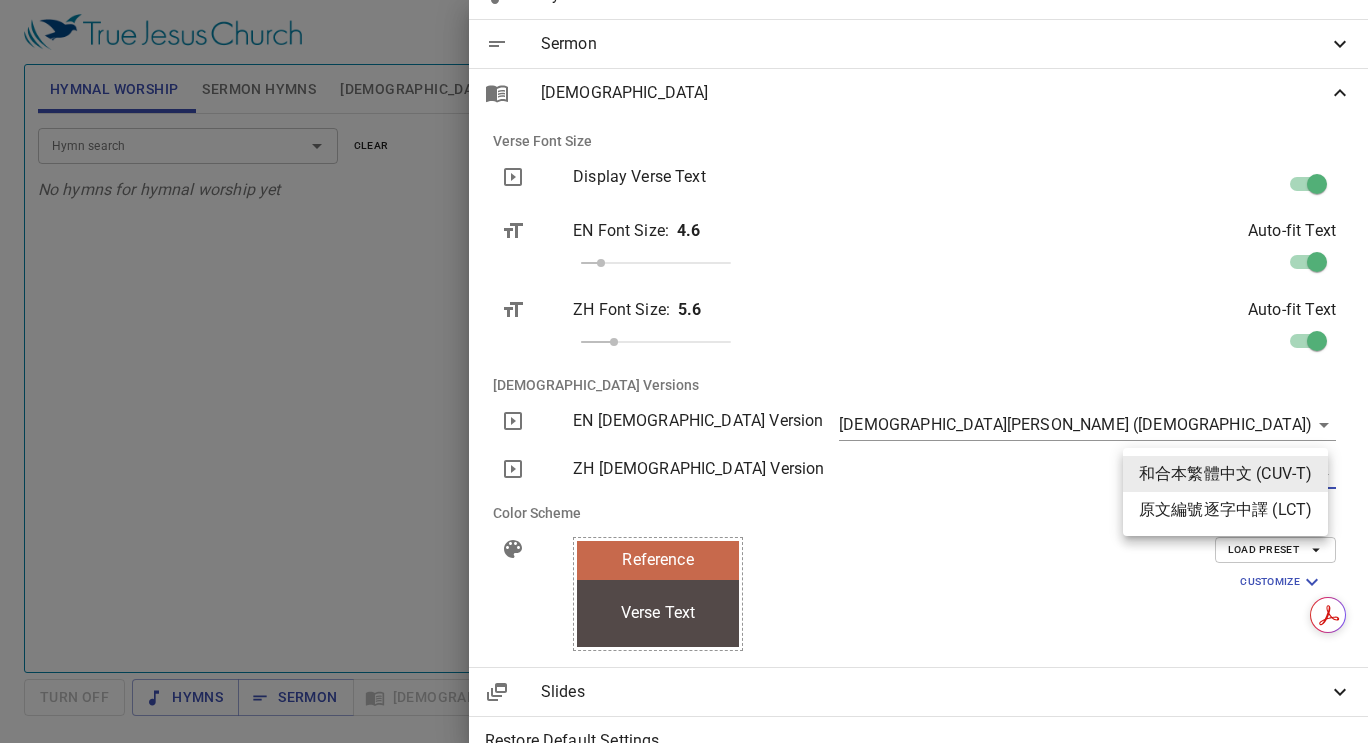 click at bounding box center (684, 371) 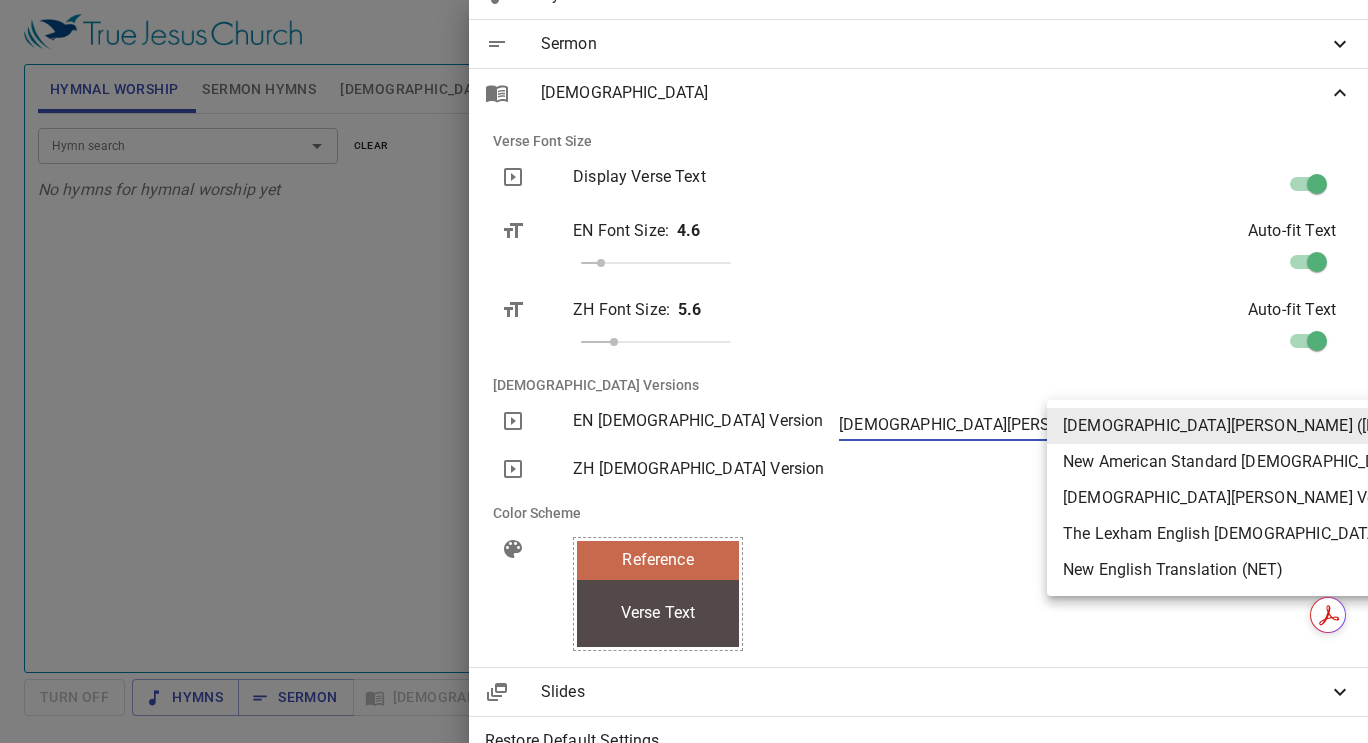 click on "Select a tutorial Settings Hymnal Worship Sermon Hymns Bible Slides Hymn search Hymn search   clear Audio Playback No hymns for hymnal worship yet Hymn search Hymn search   clear Audio Playback No hymns for sermon yet Genesis 1 Bible Reference (Ctrl + /) Bible Reference (Ctrl + /)   Verse History   Previous  (←, ↑)     Next  (→, ↓) Show 1 verse Show 2 verses Show 3 verses Show 4 verses Show 5 verses 1 In the beginning God created the heavens and the earth.   ﻿起初 ，　神 創造 天 地 。 2 The earth was without form, and void; and darkness was on the face of the deep. And the Spirit of God was hovering over the face of the waters.   地 是 空虛 混沌 ，淵 面 黑暗 ；　神 的靈 運行 在水 面 上 。 3 Then God said, "Let there be light"; and there was light.   神 說 ：要有 光 ，就有了光 。 4 And God saw the light, that it was good; and God divided the light from the darkness.   神 看 光 是好的 ，就把光 暗 分開了 。 5   神 稱 光 暗" at bounding box center (684, 371) 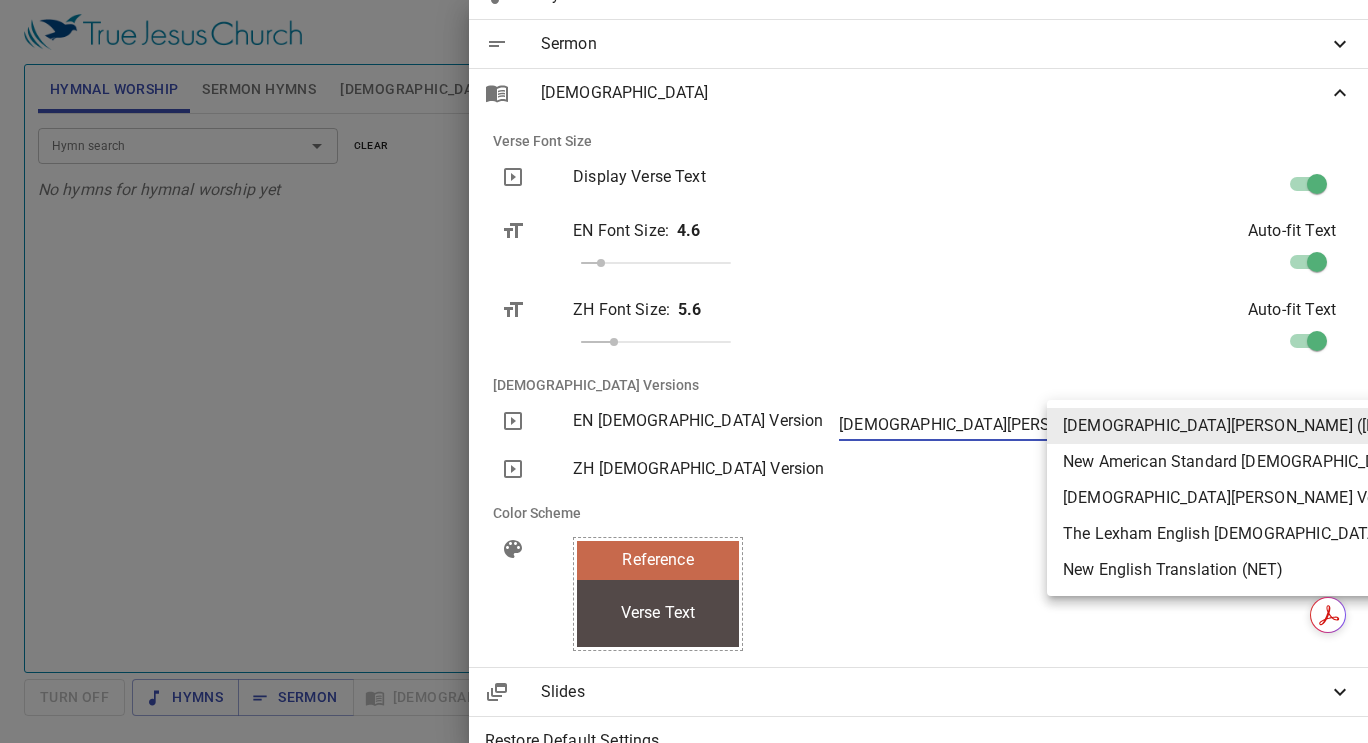 click at bounding box center (684, 371) 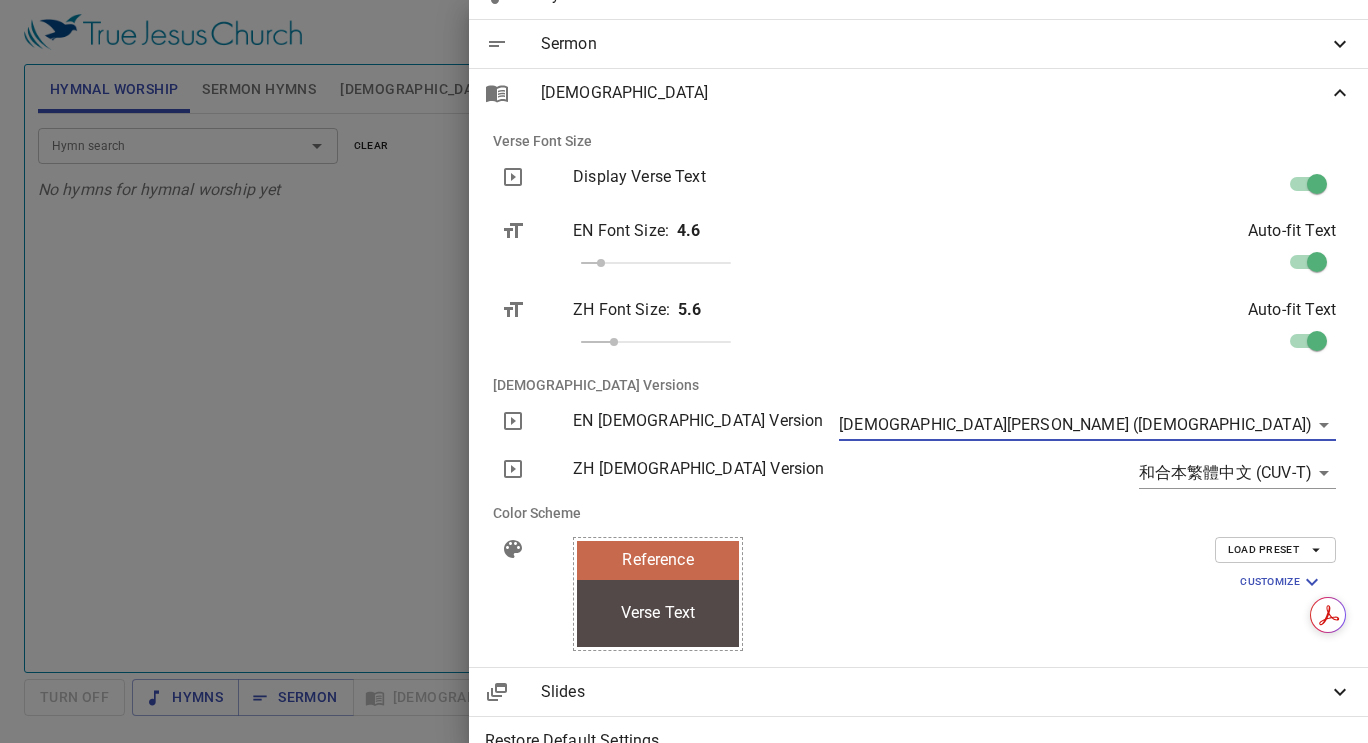 click at bounding box center [684, 371] 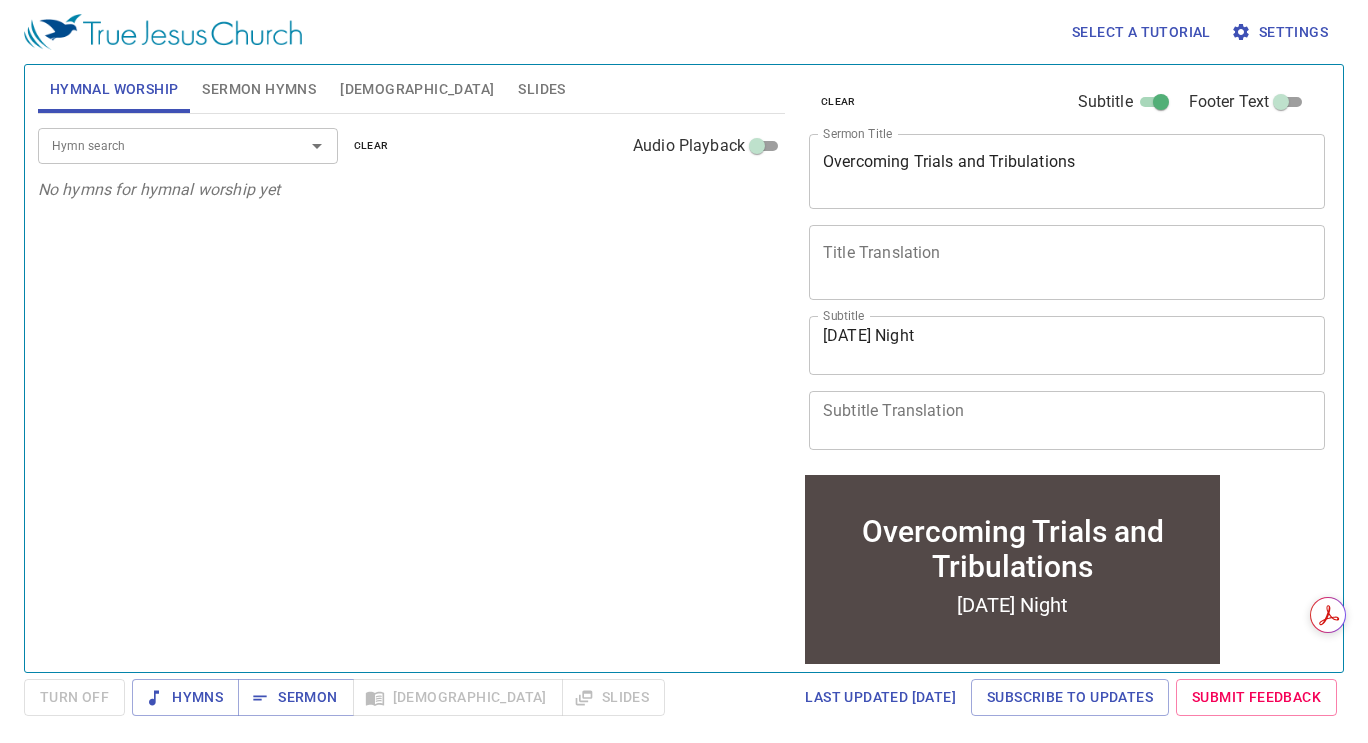 drag, startPoint x: 1031, startPoint y: 156, endPoint x: 1029, endPoint y: 172, distance: 16.124516 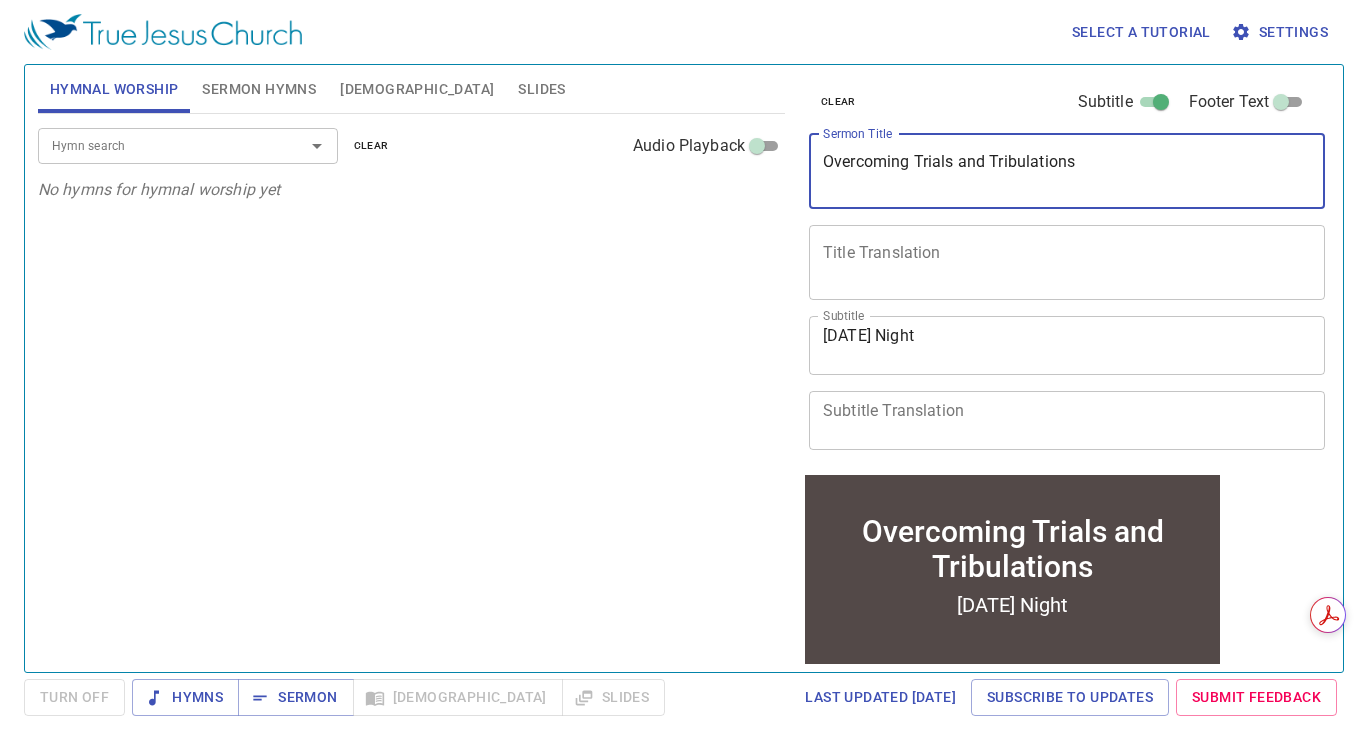 paste on "ne True God" 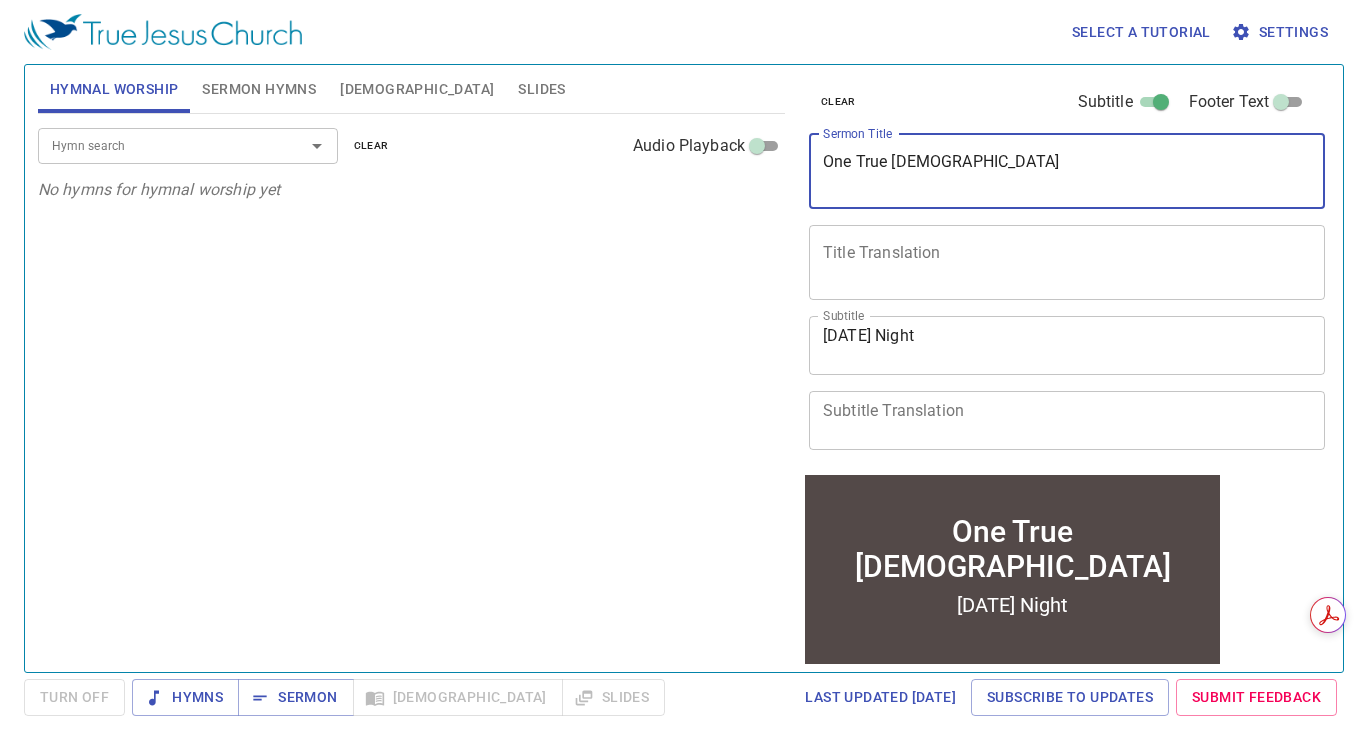 type on "One True [DEMOGRAPHIC_DATA]" 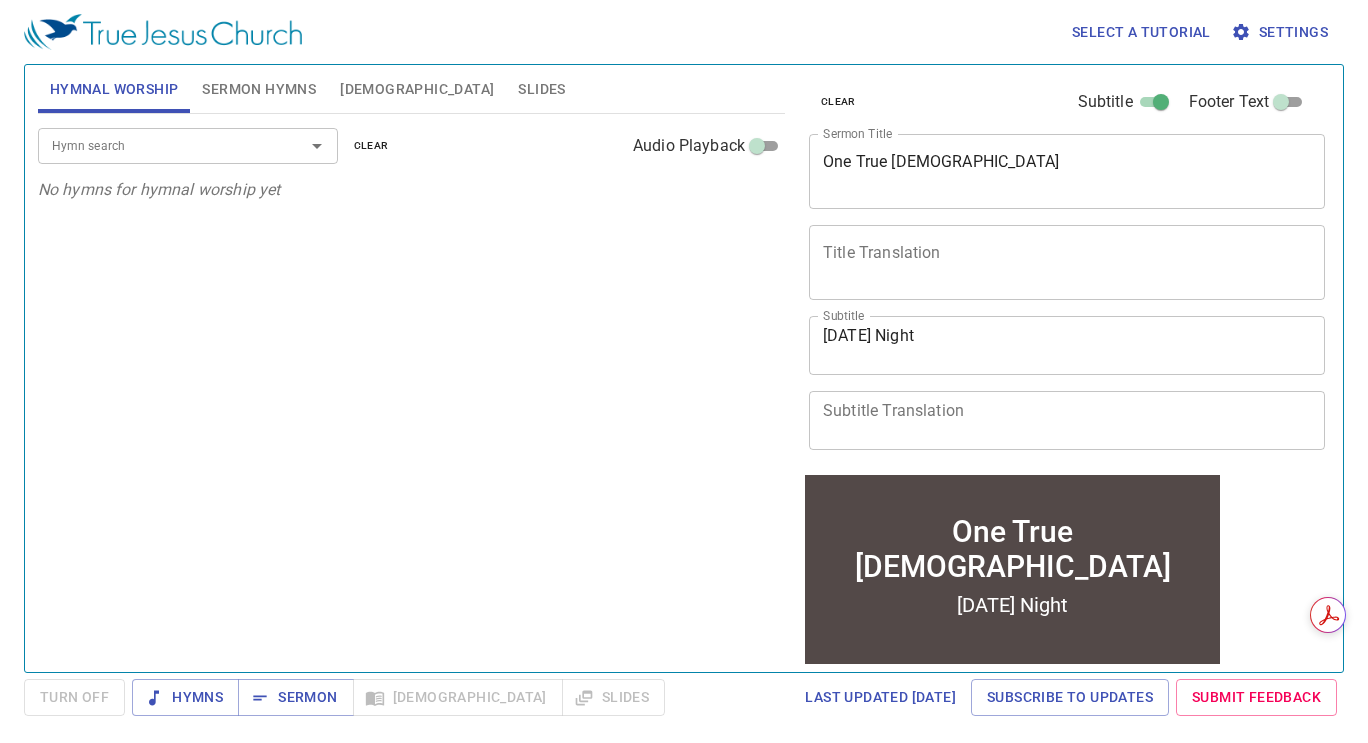 click on "Thursday Night" at bounding box center (1067, 345) 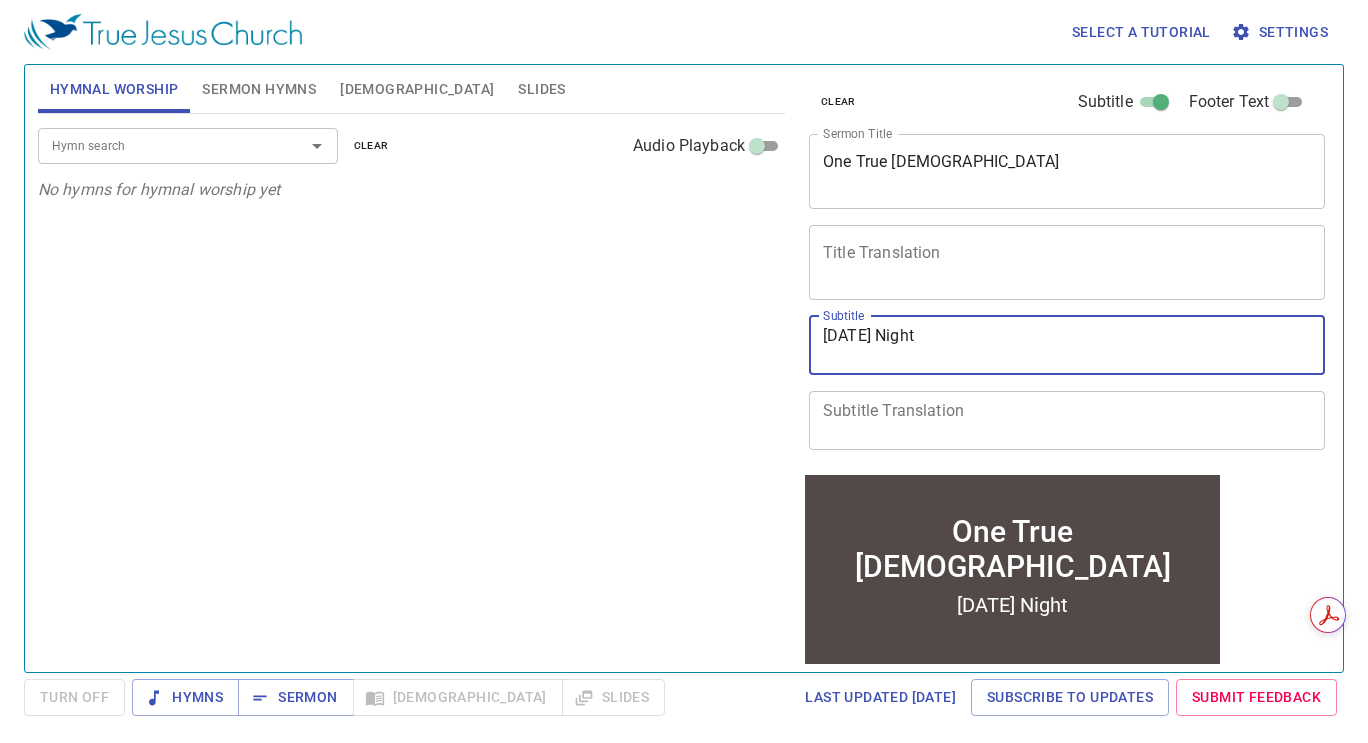 click on "Thursday Night" at bounding box center [1067, 345] 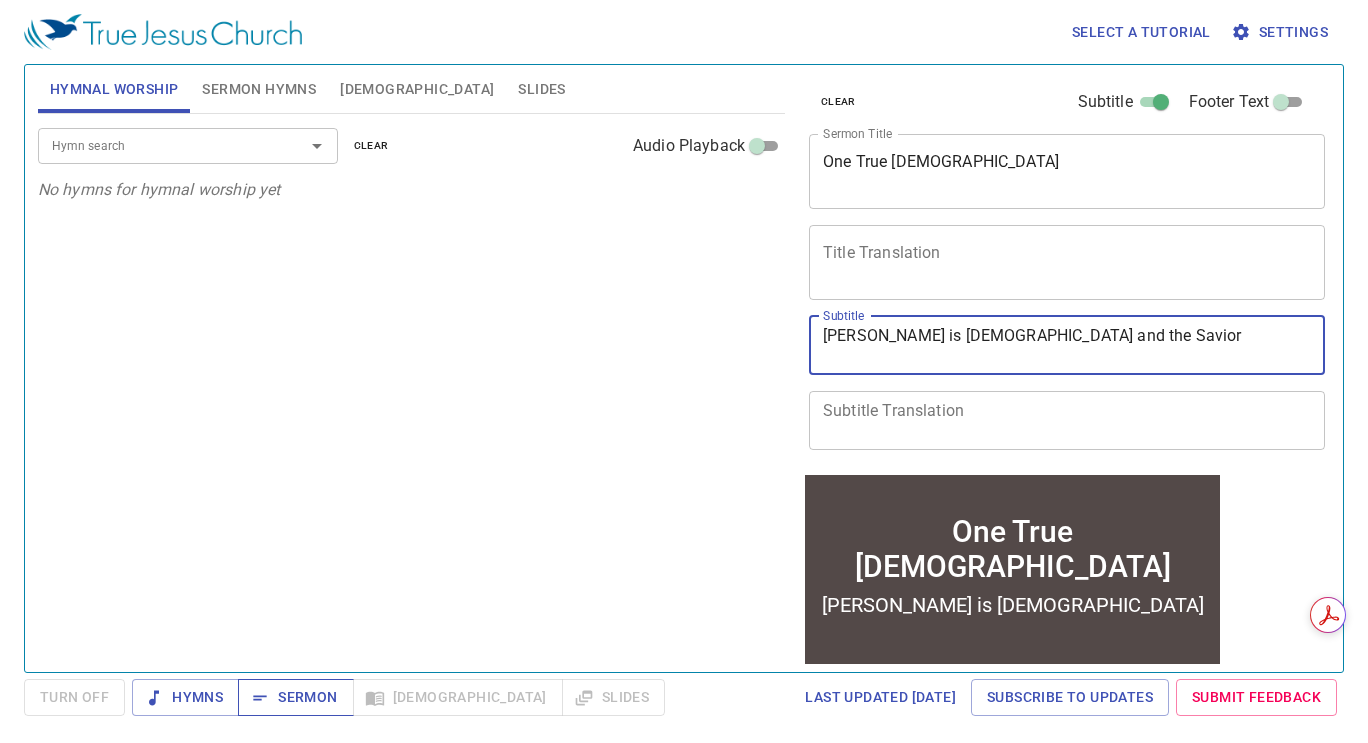 type on "[PERSON_NAME] is [DEMOGRAPHIC_DATA] and the Savior" 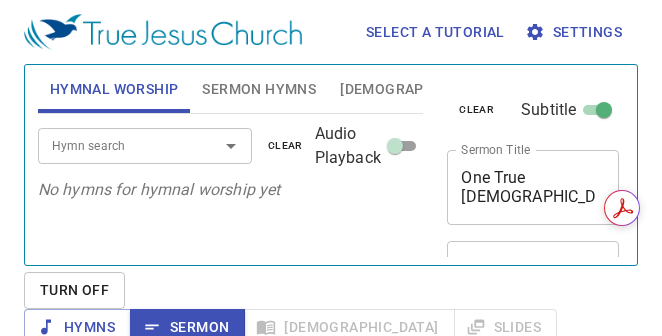 type 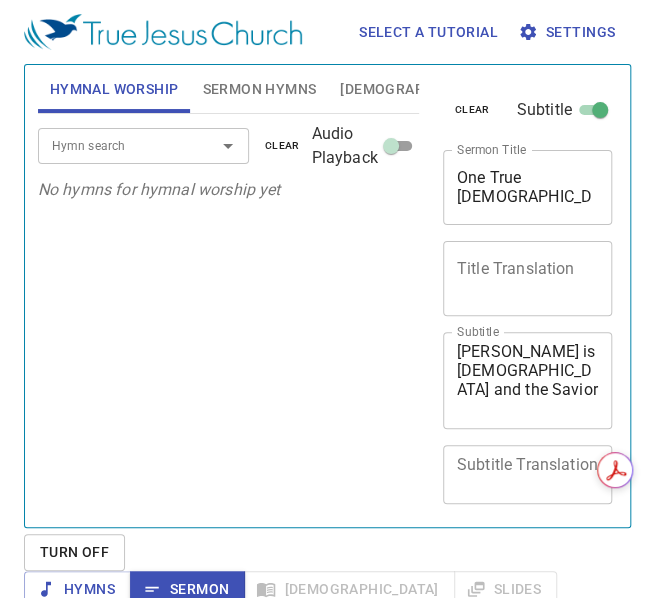click on "Hymn search Hymn search   clear Audio Playback No hymns for hymnal worship yet" at bounding box center [228, 312] 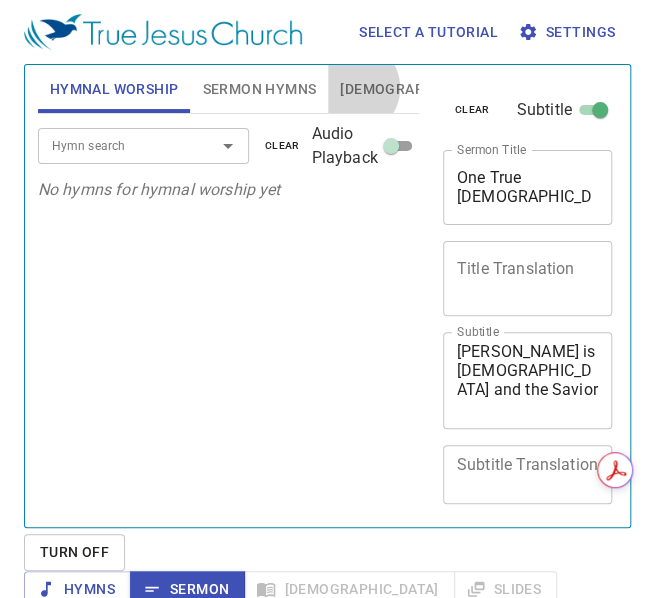 click on "Bible" at bounding box center (417, 89) 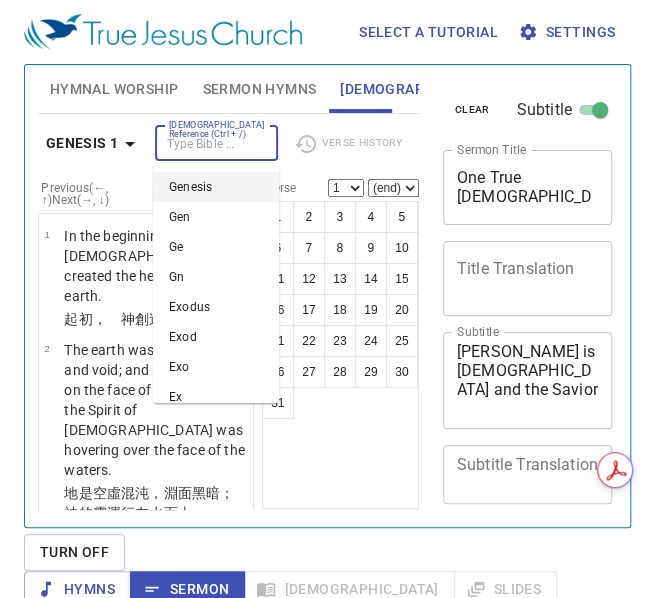 click on "Bible Reference (Ctrl + /)" at bounding box center (200, 143) 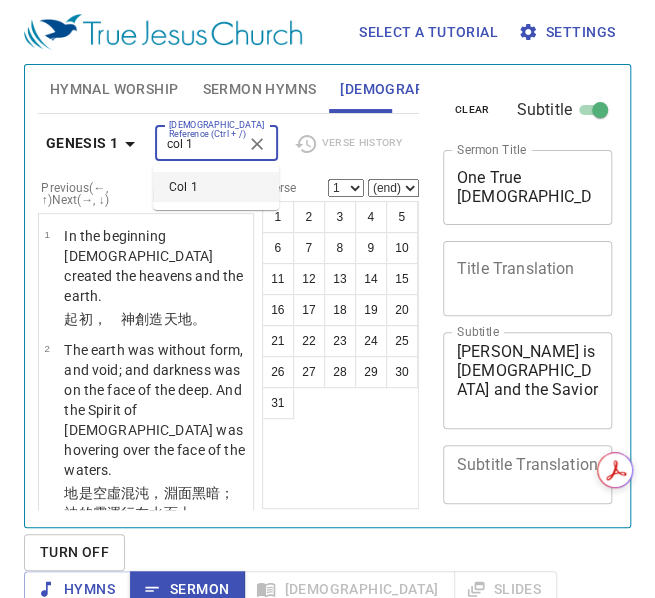 type on "col 1" 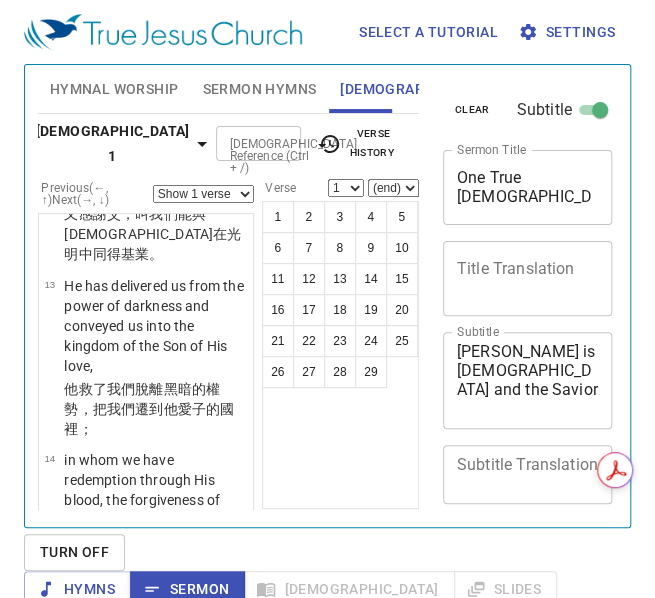 scroll, scrollTop: 2333, scrollLeft: 0, axis: vertical 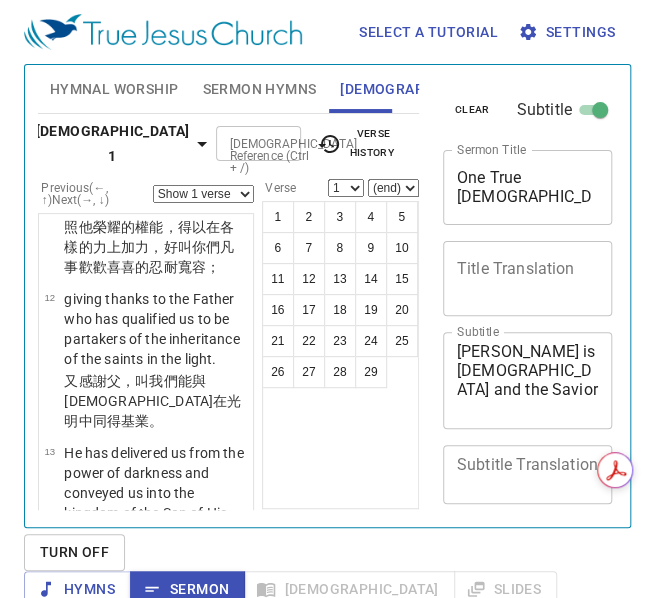 click on "He is the image of the invisible [DEMOGRAPHIC_DATA], the firstborn over all creation." at bounding box center (155, 811) 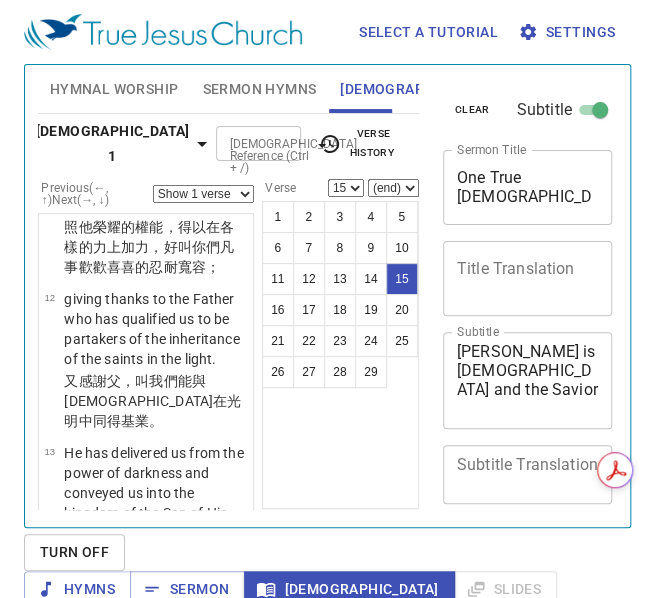 scroll, scrollTop: 9, scrollLeft: 0, axis: vertical 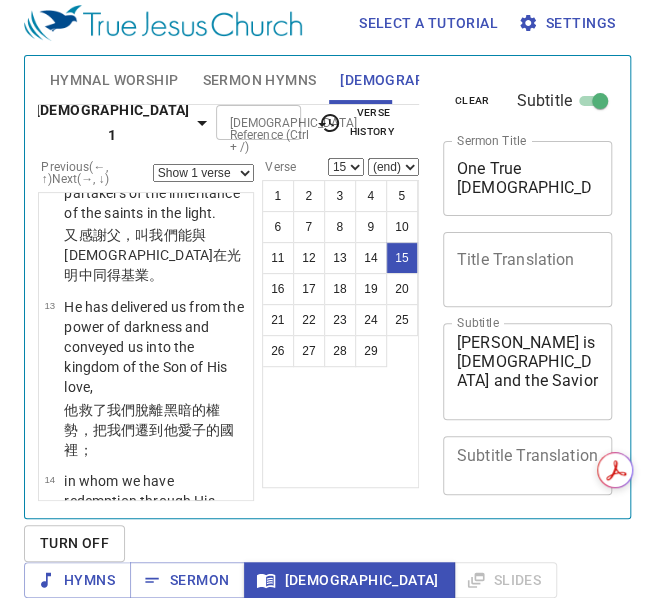 click on "Show 1 verse Show 2 verses Show 3 verses Show 4 verses Show 5 verses" at bounding box center (203, 173) 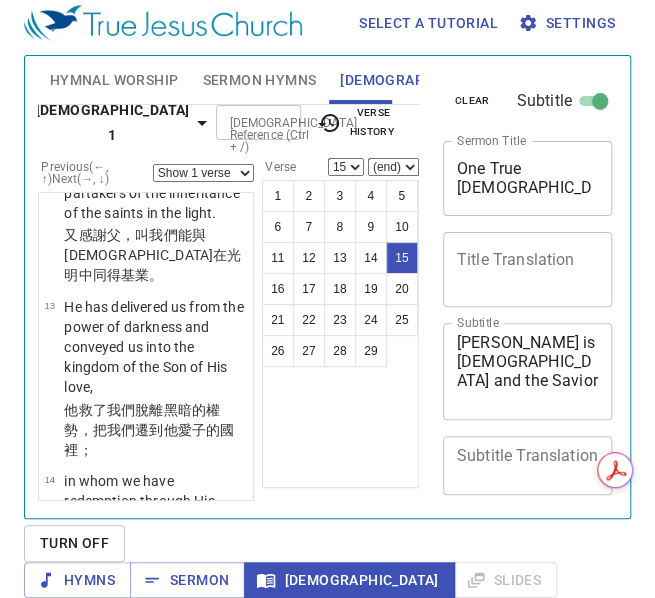 select on "3" 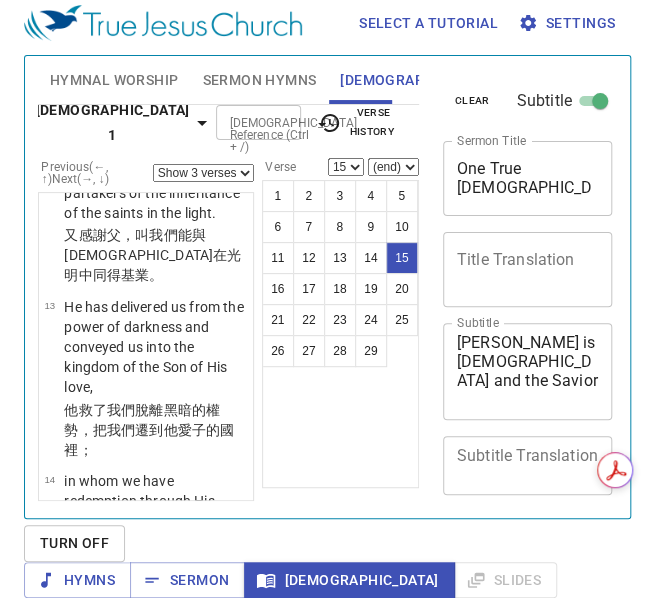 click on "Show 1 verse Show 2 verses Show 3 verses Show 4 verses Show 5 verses" at bounding box center [203, 173] 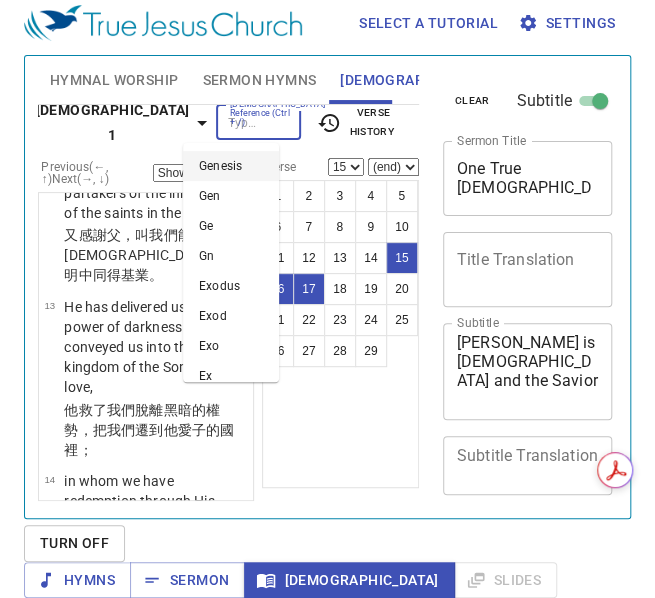 click on "Bible Reference (Ctrl + /)" at bounding box center (242, 122) 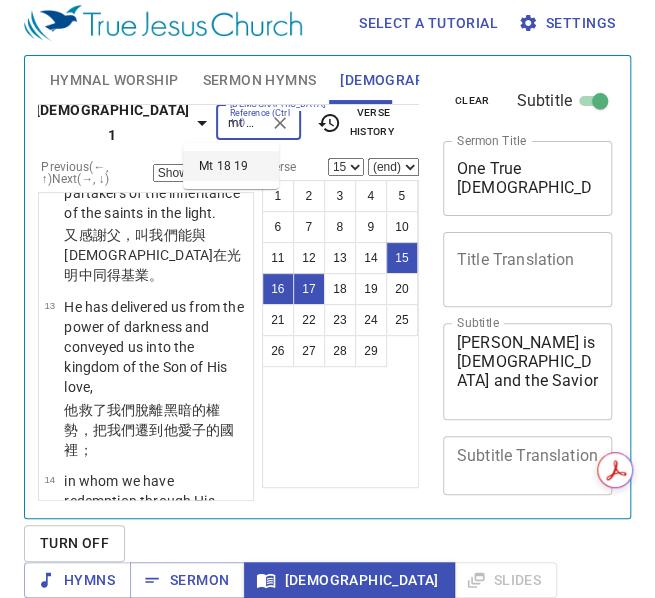 scroll, scrollTop: 0, scrollLeft: 6, axis: horizontal 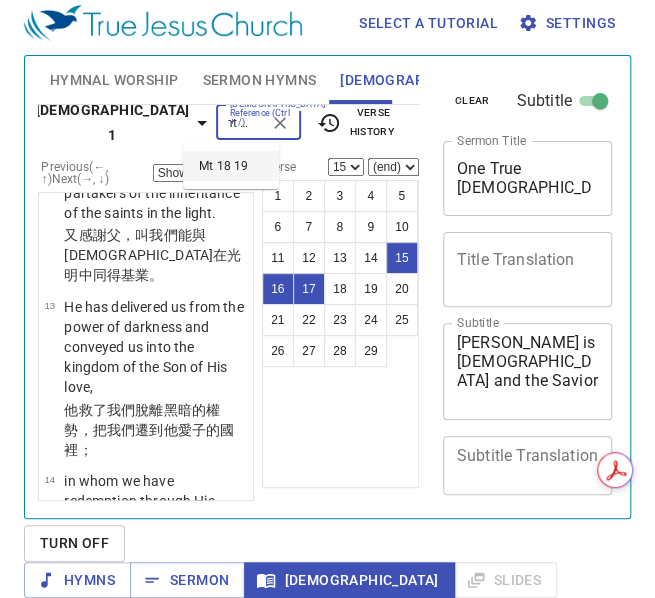 type on "mt 18 19" 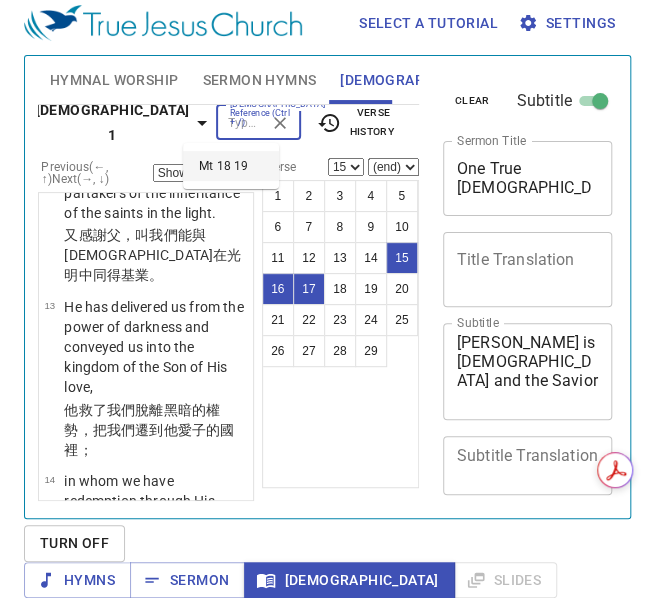 select on "19" 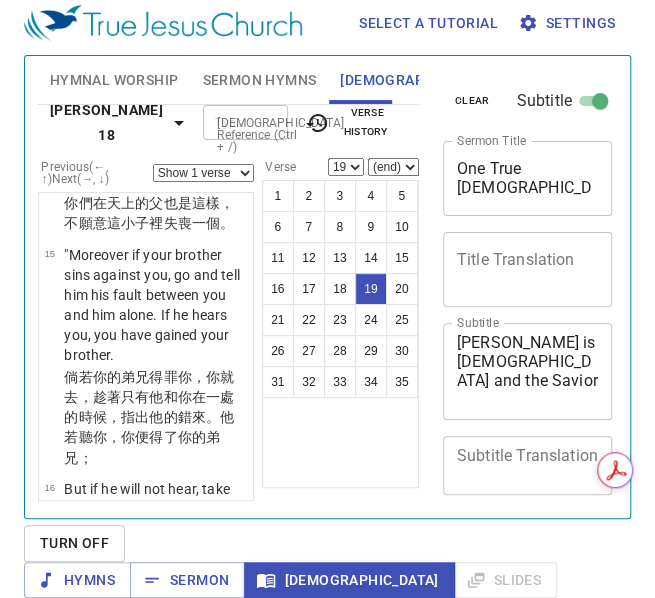 scroll, scrollTop: 0, scrollLeft: 0, axis: both 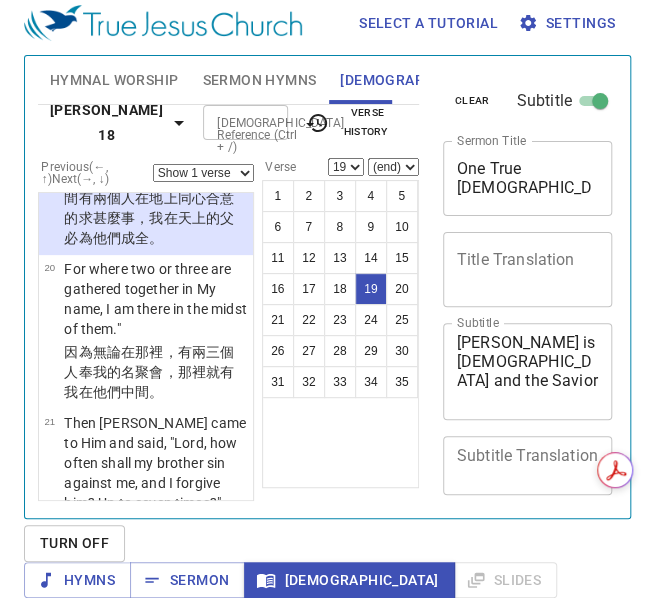 click on "Show 1 verse Show 2 verses Show 3 verses Show 4 verses Show 5 verses" at bounding box center (203, 173) 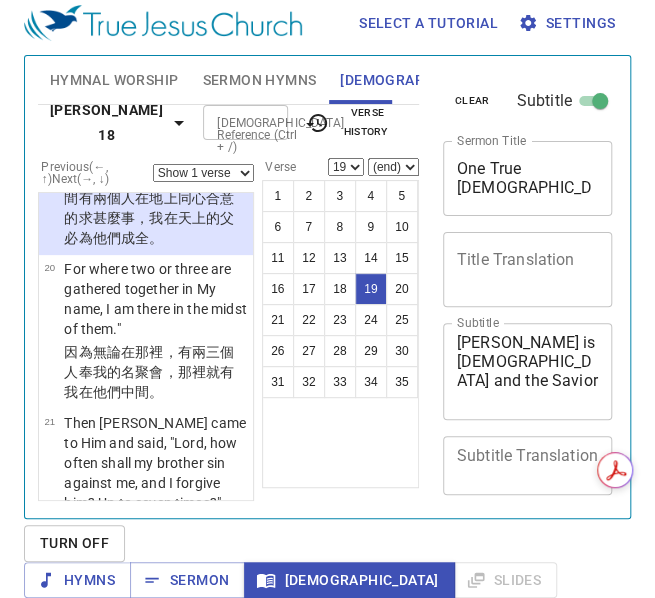 select on "2" 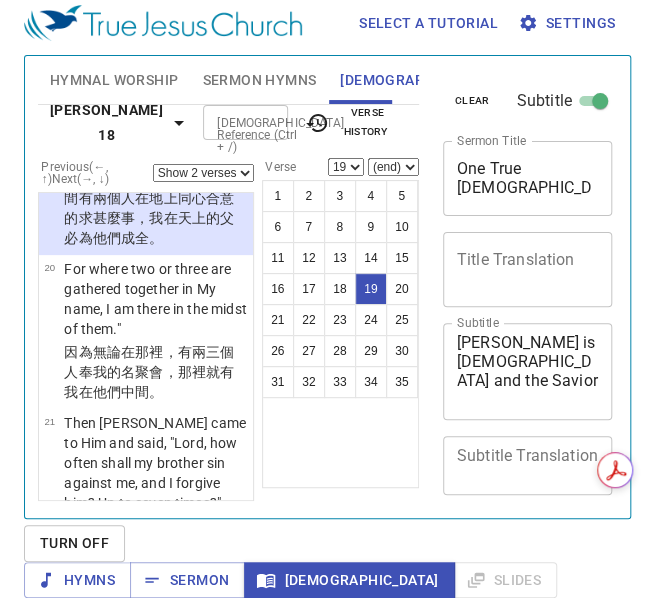 click on "Show 1 verse Show 2 verses Show 3 verses Show 4 verses Show 5 verses" at bounding box center (203, 173) 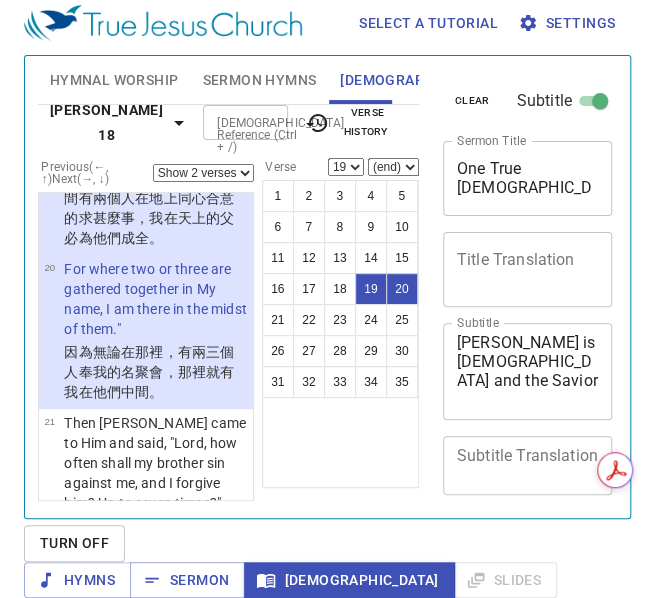 click on "Bible Reference (Ctrl + /)" at bounding box center [229, 122] 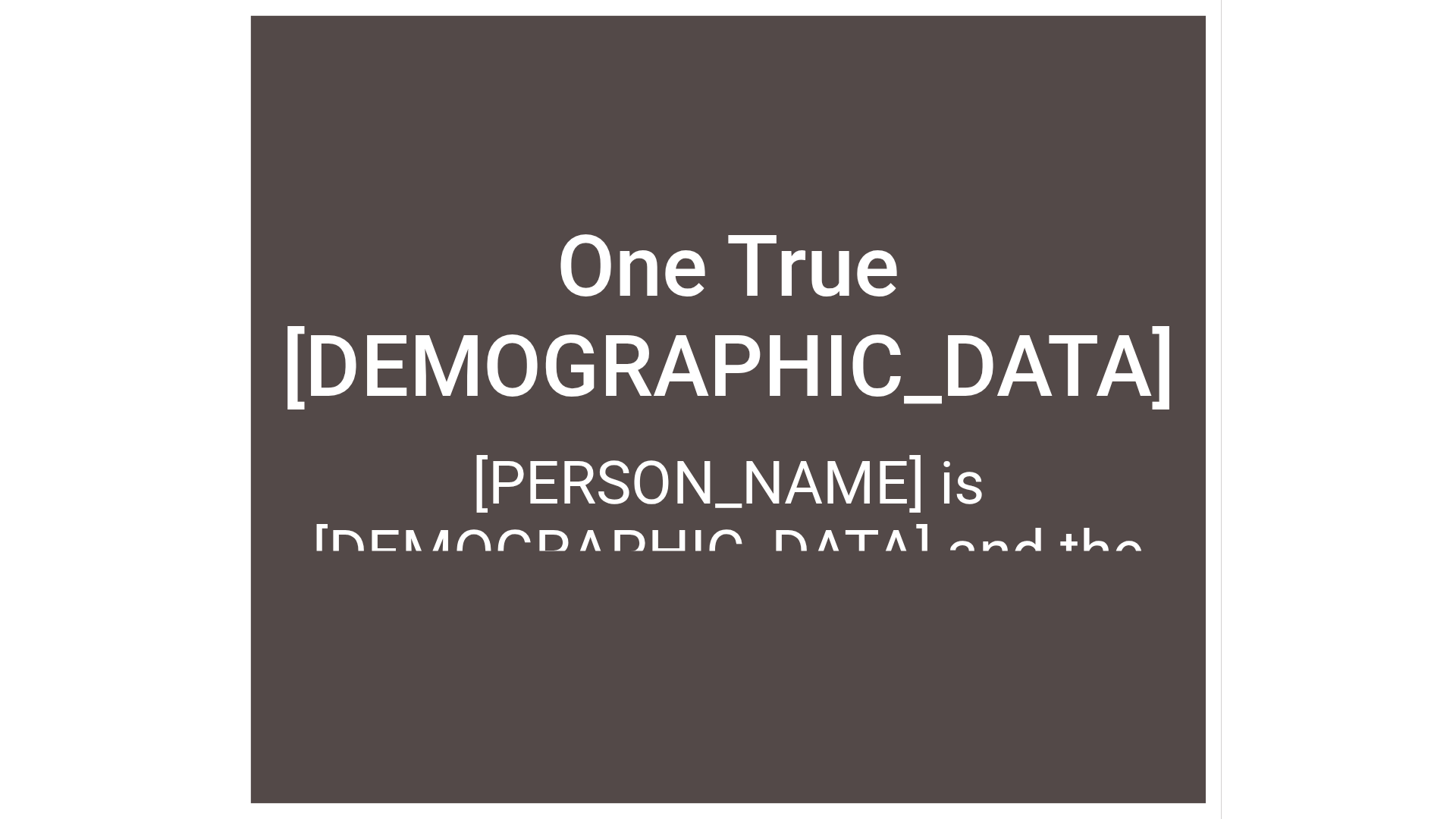 scroll, scrollTop: 0, scrollLeft: 0, axis: both 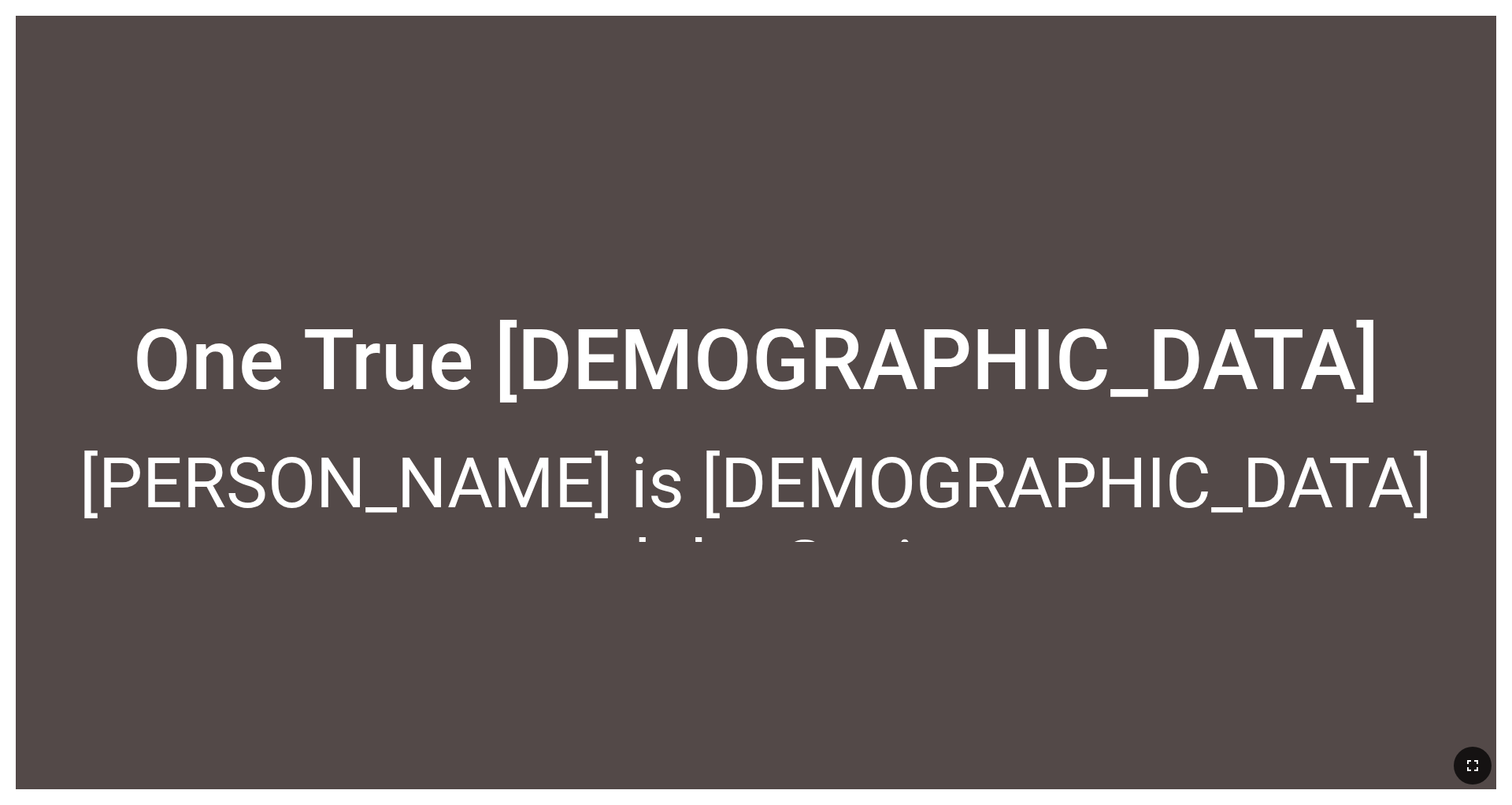click 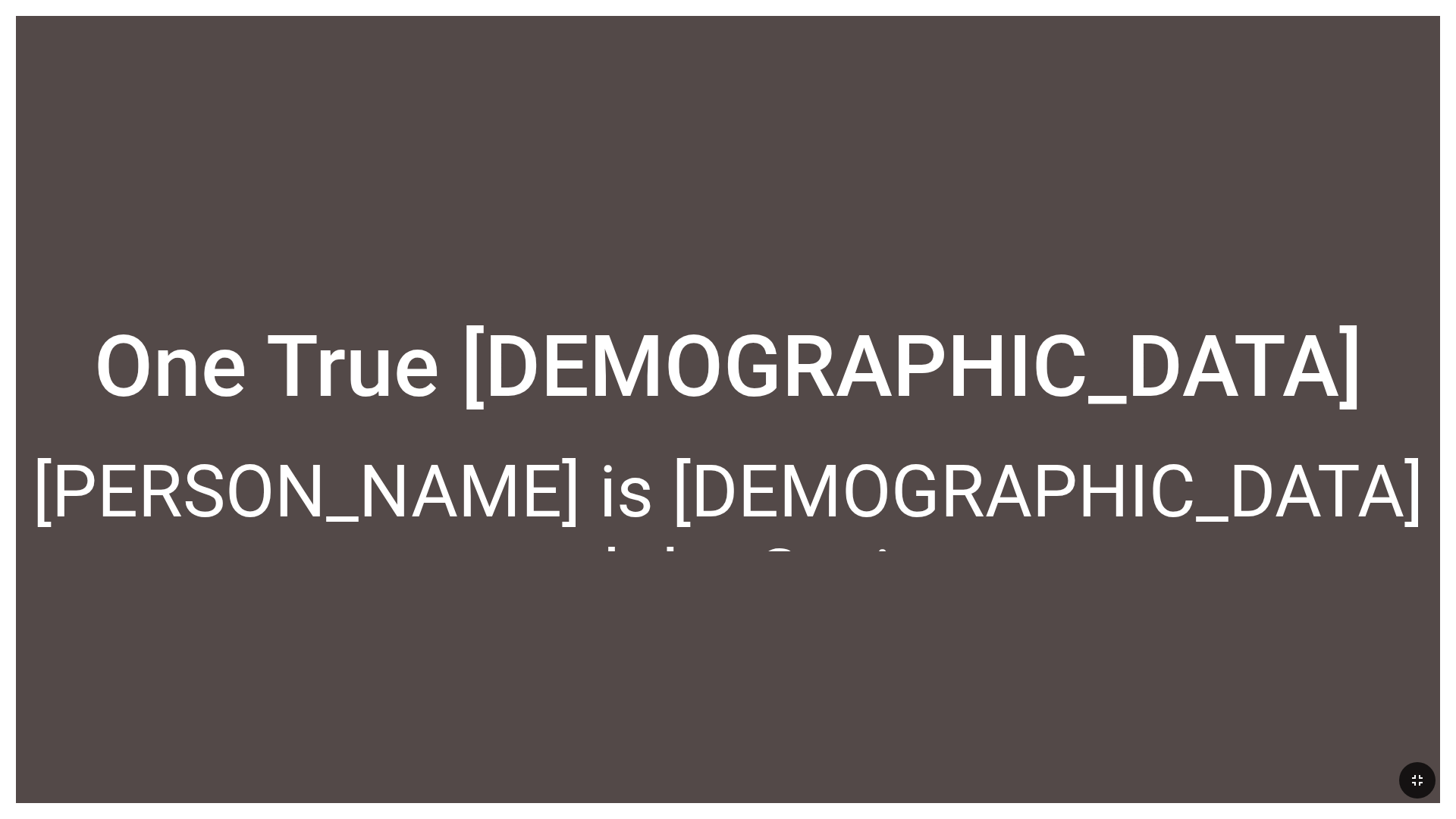 type 